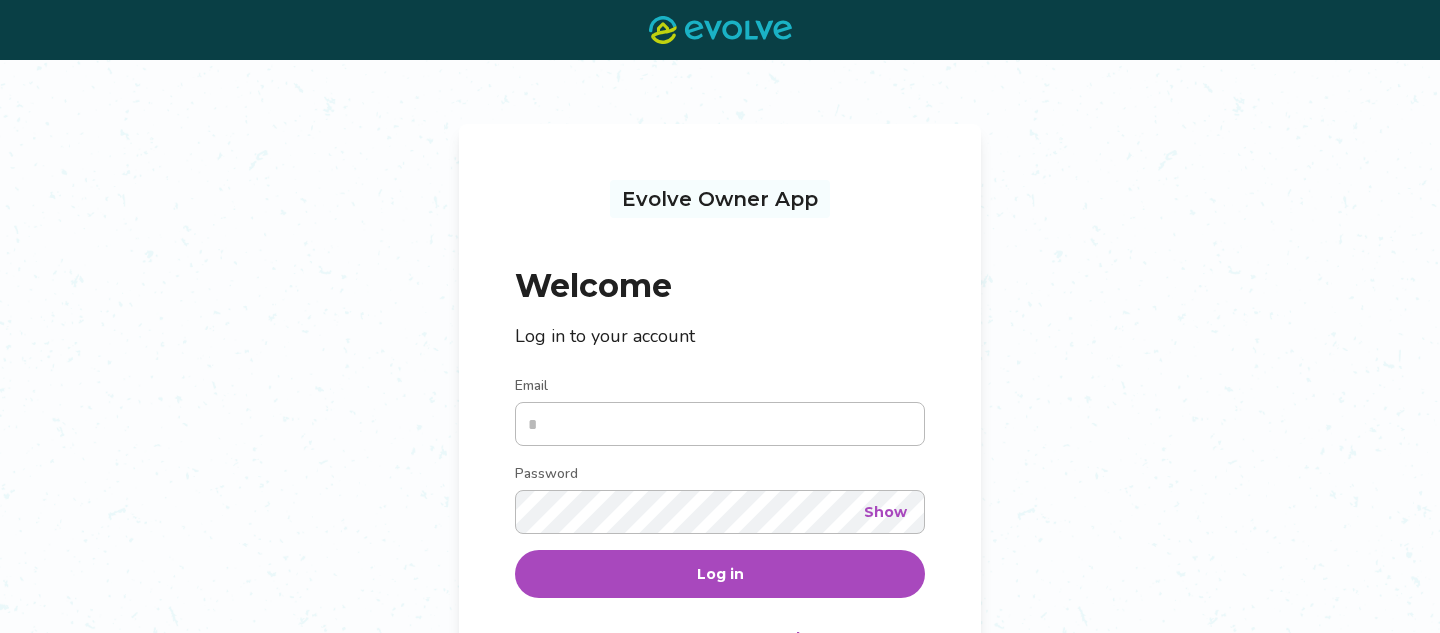 scroll, scrollTop: 0, scrollLeft: 0, axis: both 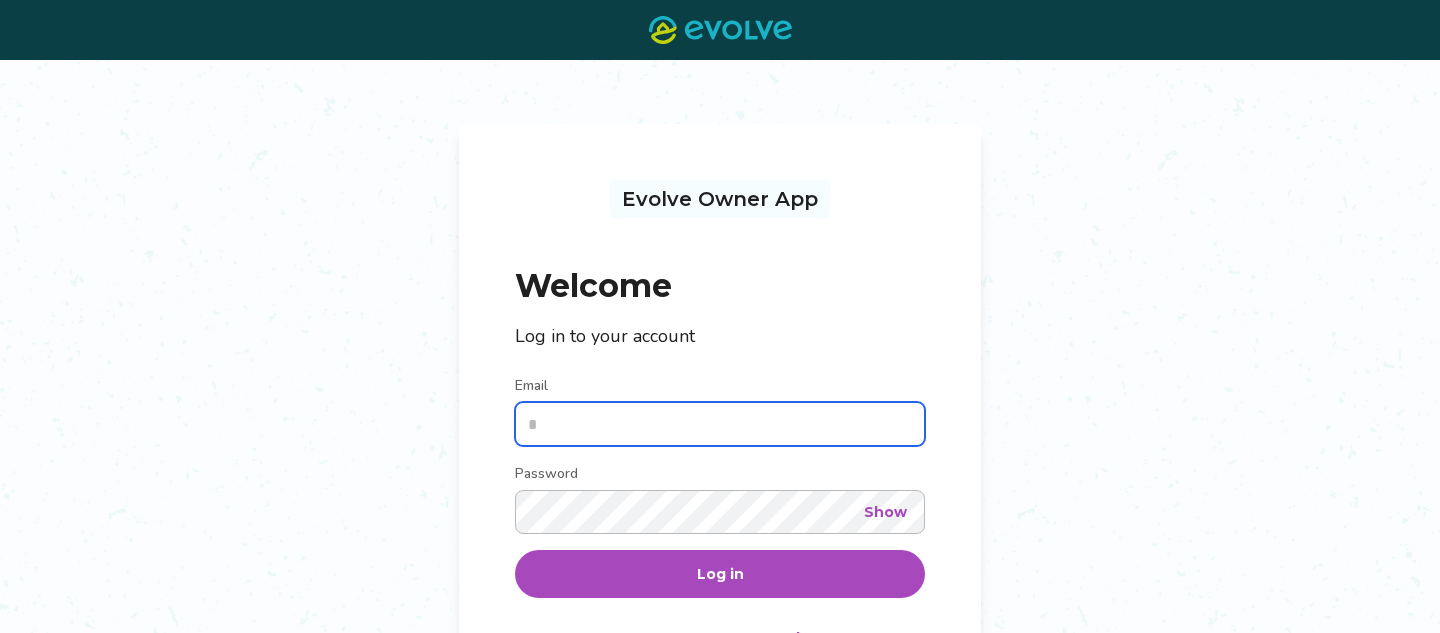 type on "**********" 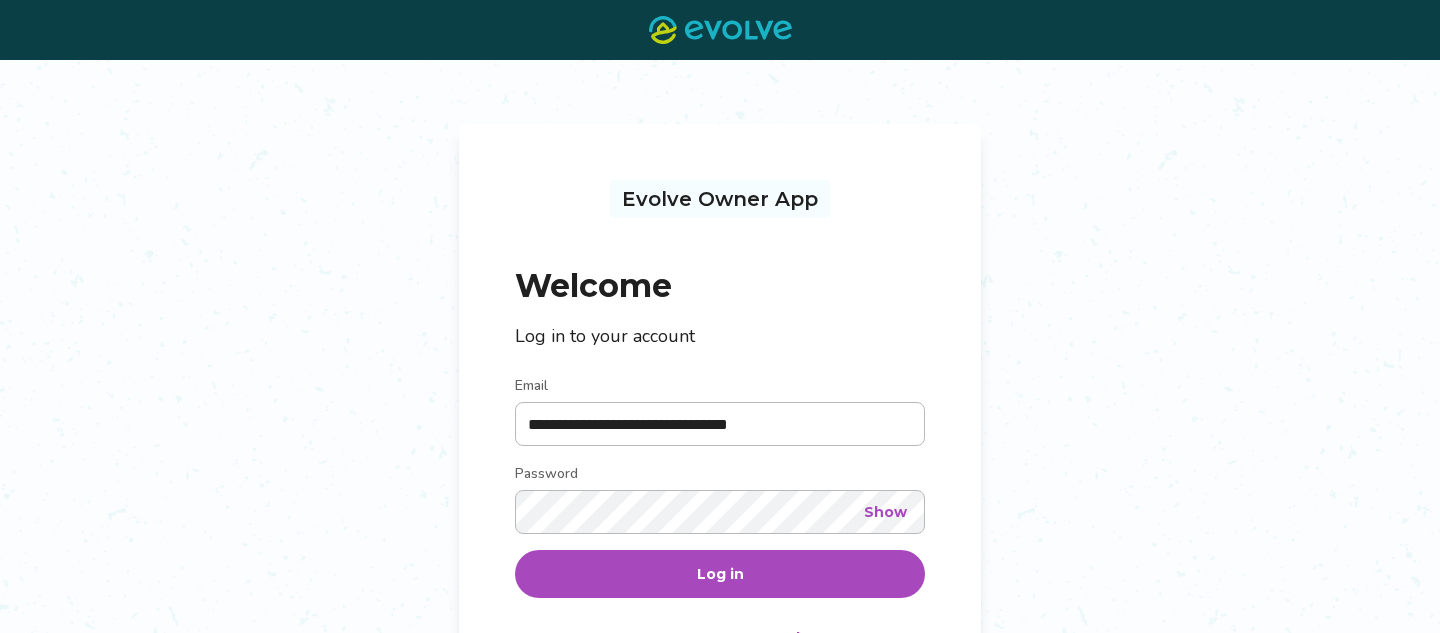 click on "Log in" at bounding box center (720, 574) 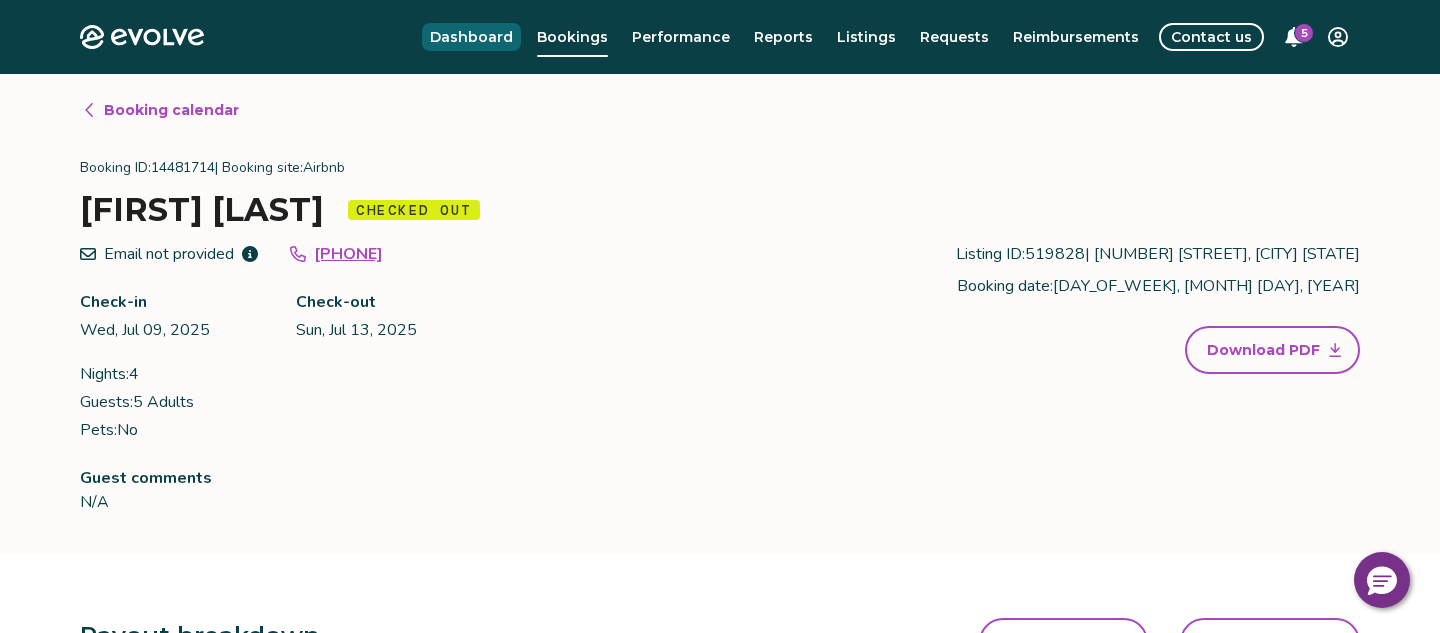 click on "Dashboard" at bounding box center [471, 37] 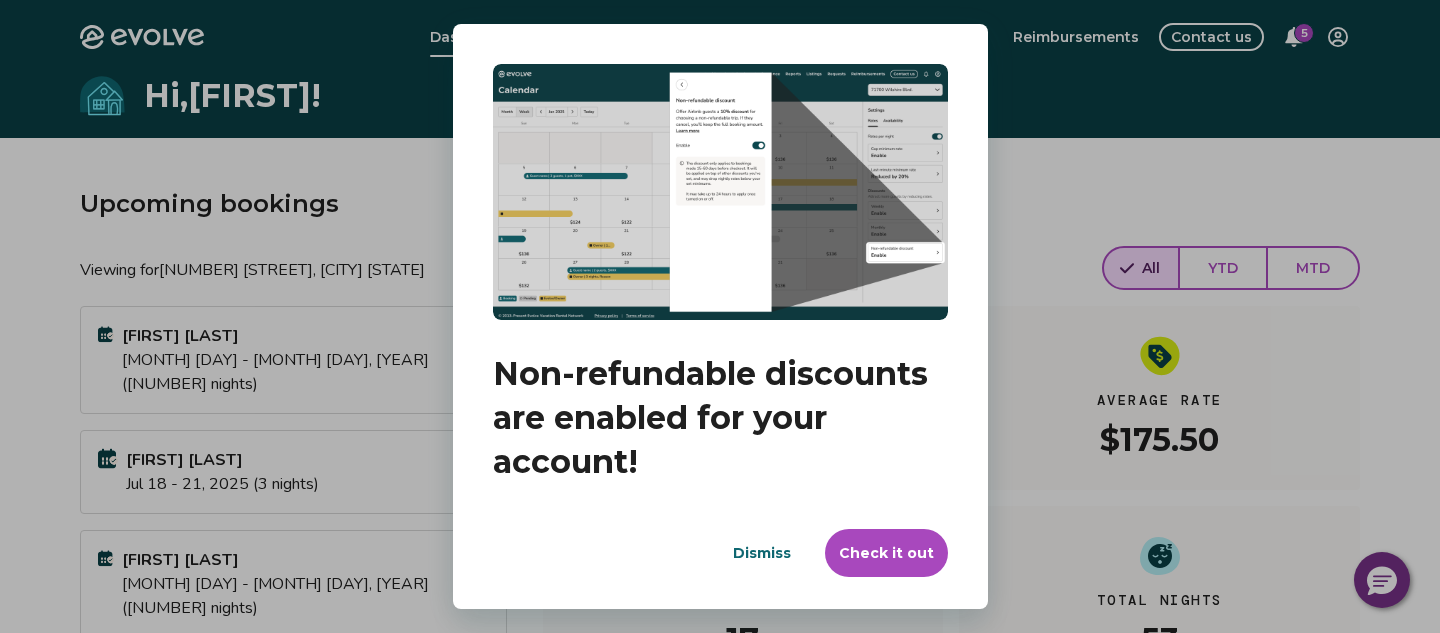 click on "Check it out" at bounding box center [886, 553] 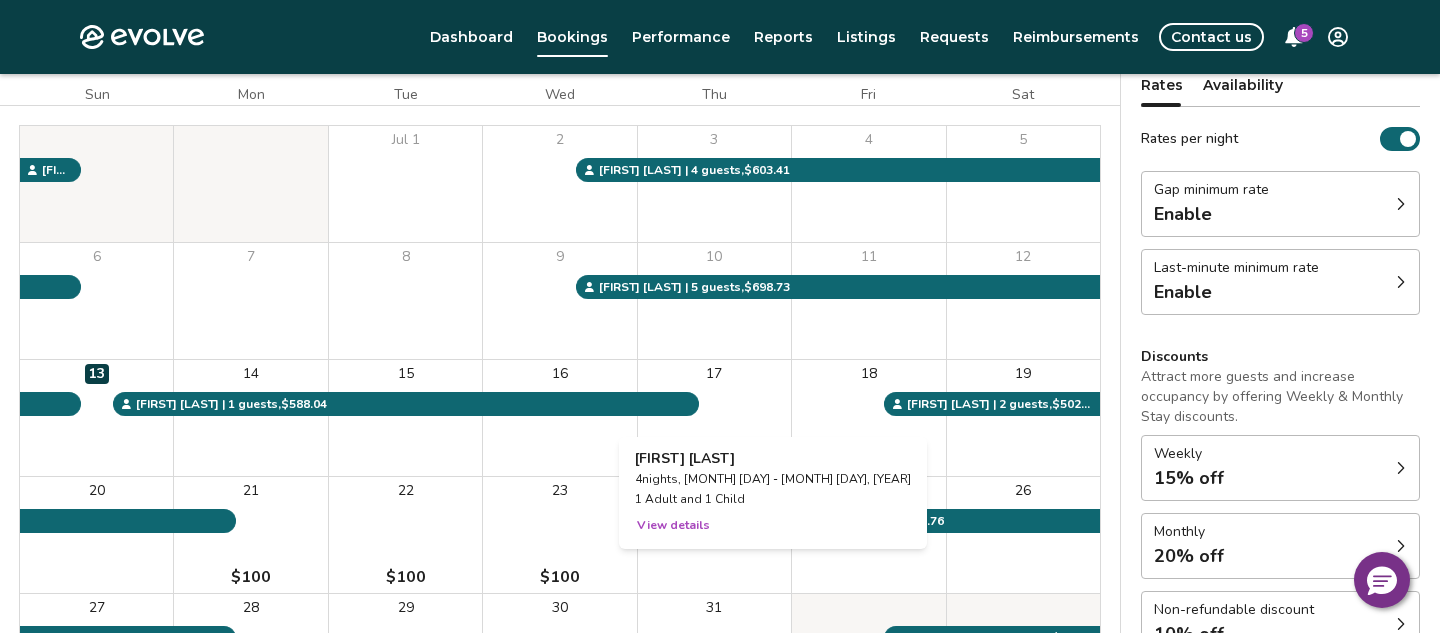 scroll, scrollTop: 401, scrollLeft: 0, axis: vertical 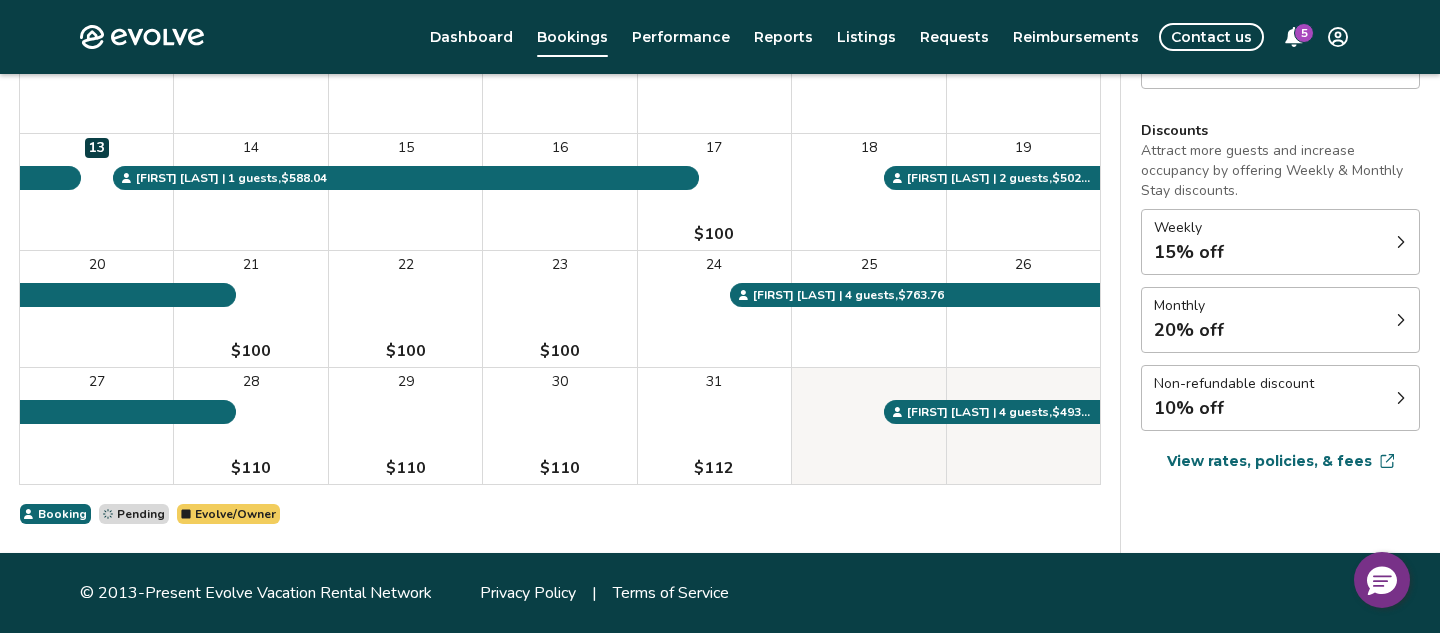 click on "Non-refundable discount 10% off" at bounding box center (1280, 398) 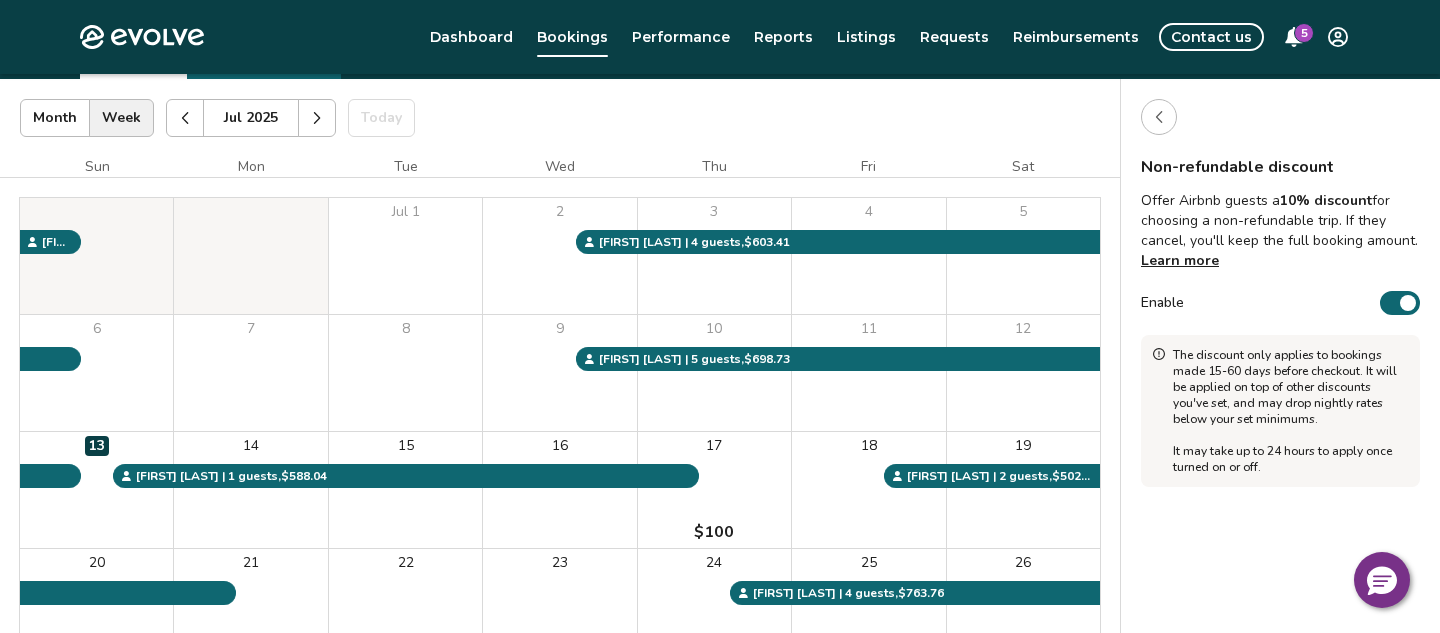 scroll, scrollTop: 92, scrollLeft: 0, axis: vertical 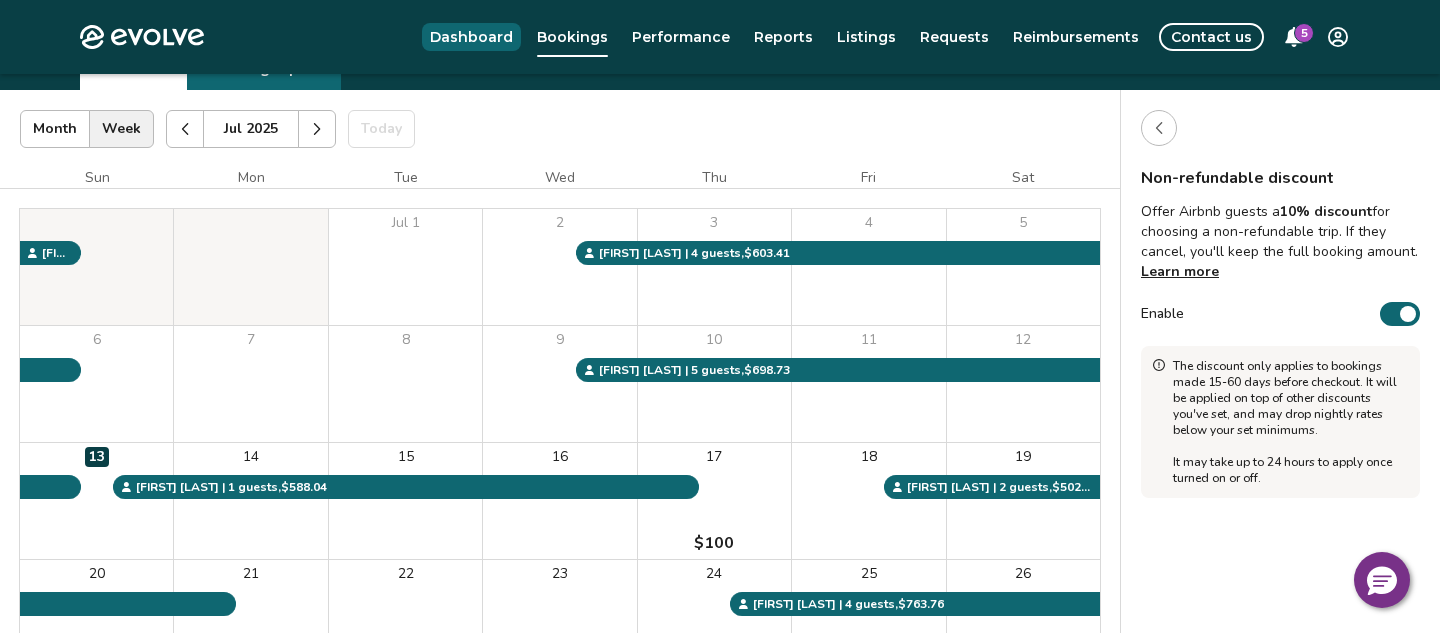 click on "Dashboard" at bounding box center (471, 37) 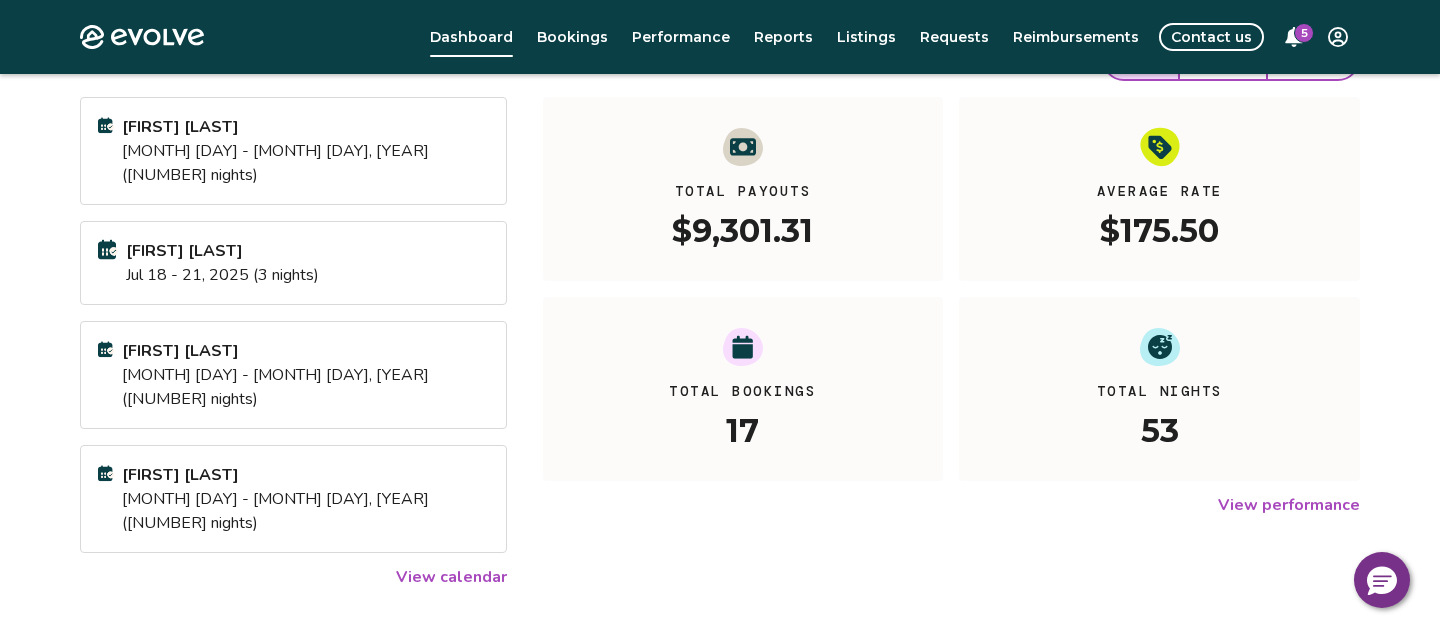 scroll, scrollTop: 210, scrollLeft: 0, axis: vertical 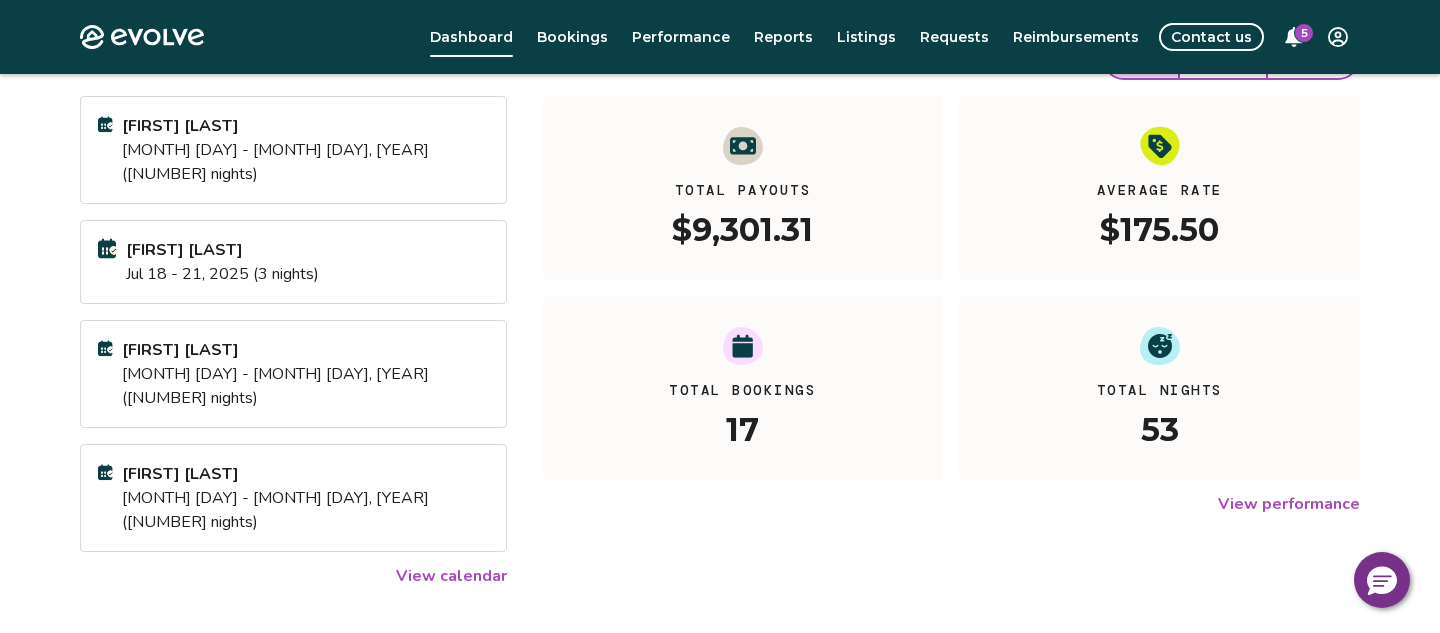 click on "View calendar" at bounding box center [451, 576] 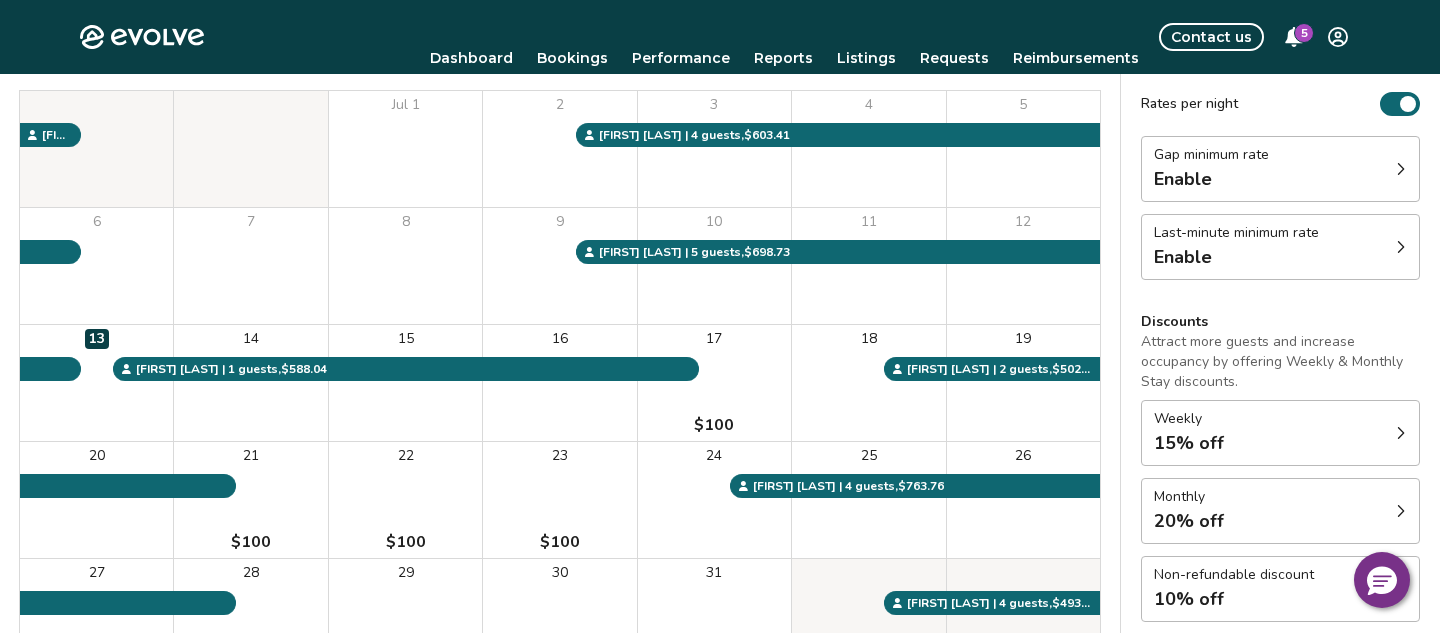 scroll, scrollTop: 0, scrollLeft: 0, axis: both 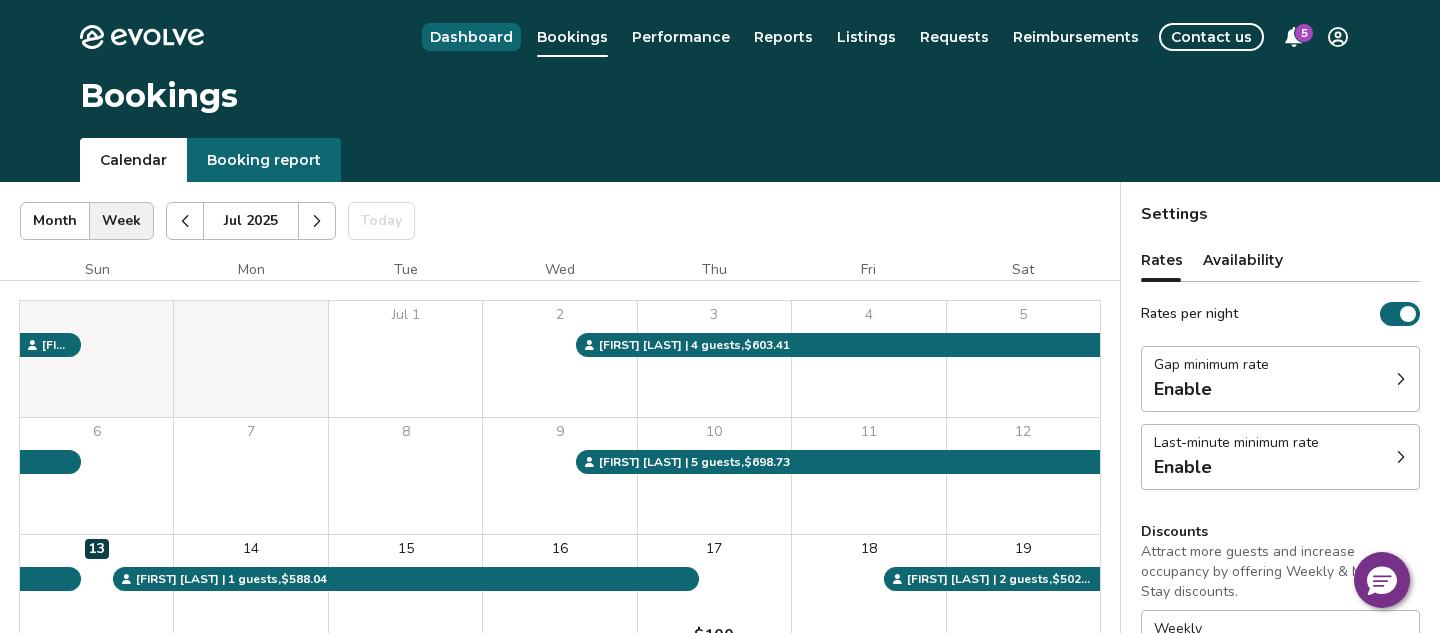 click on "Dashboard" at bounding box center (471, 37) 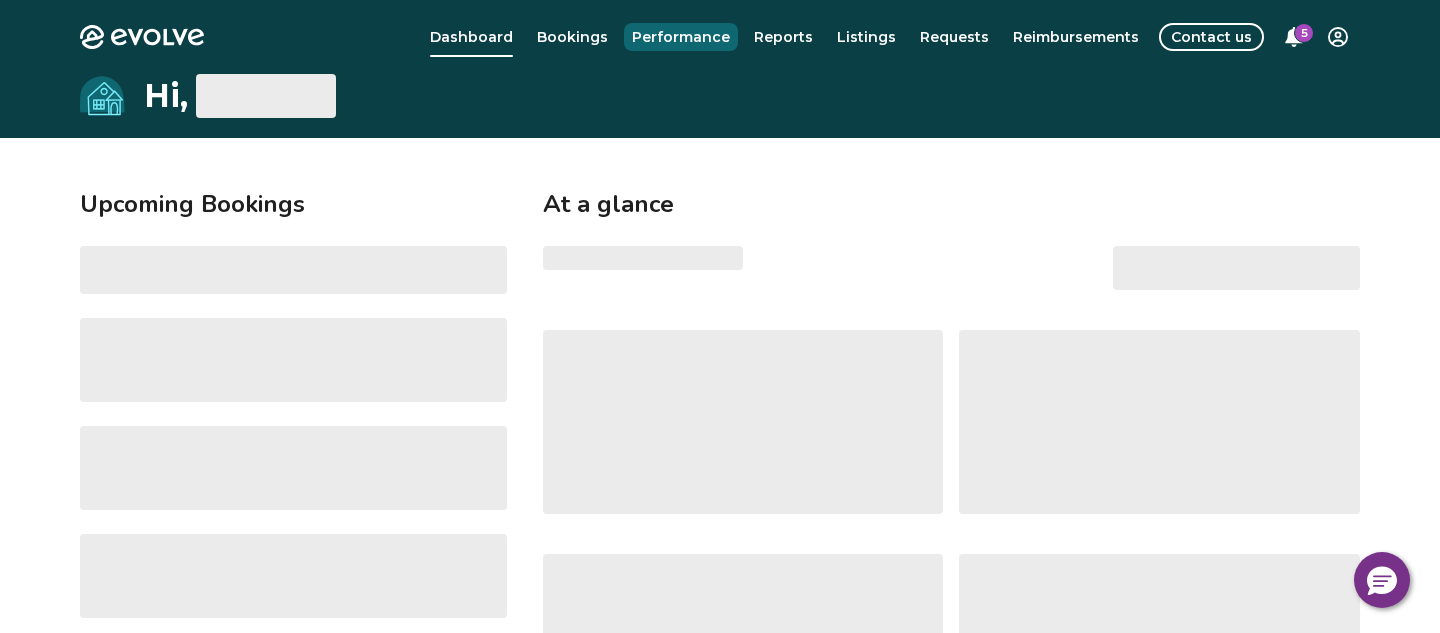 click on "Performance" at bounding box center (681, 37) 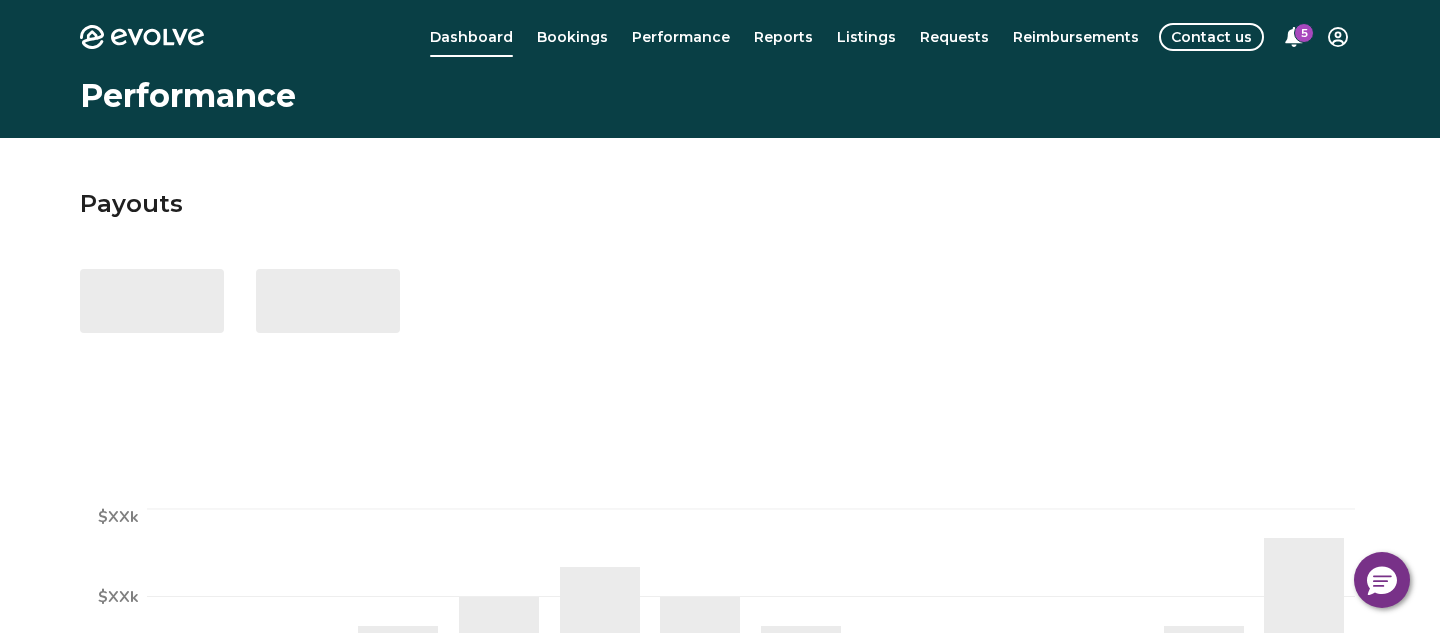 select on "****" 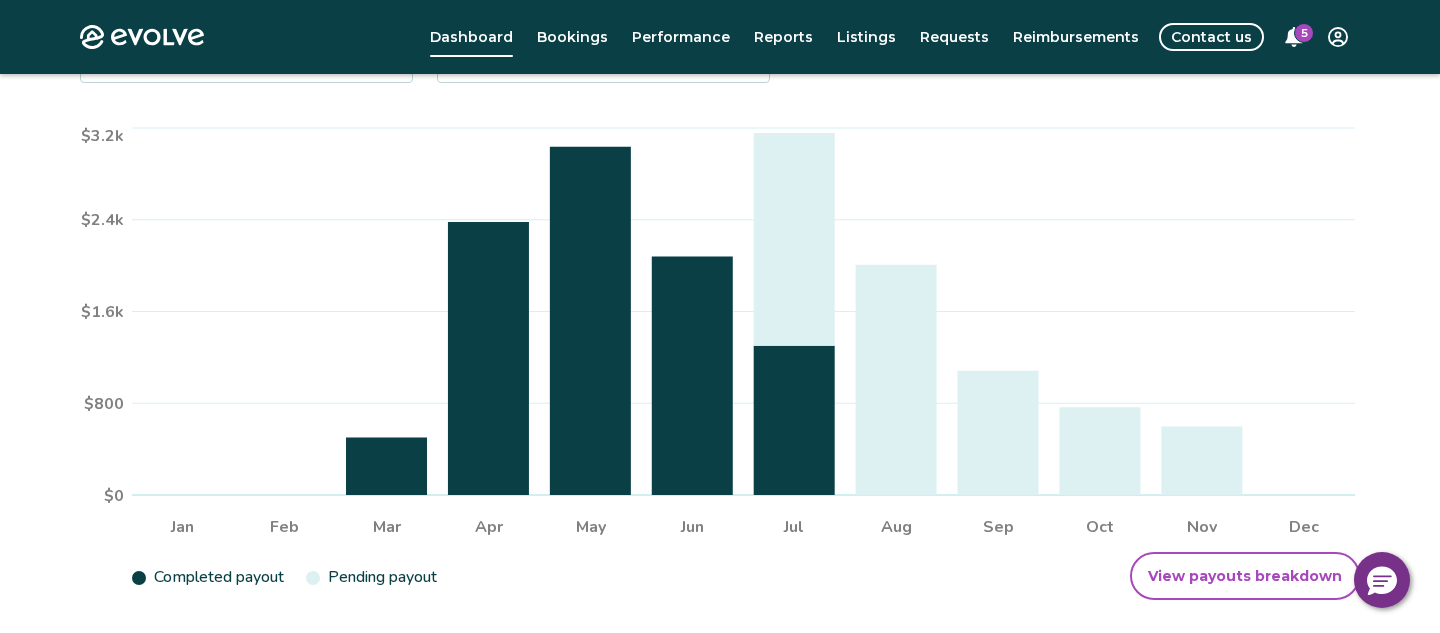 scroll, scrollTop: 344, scrollLeft: 0, axis: vertical 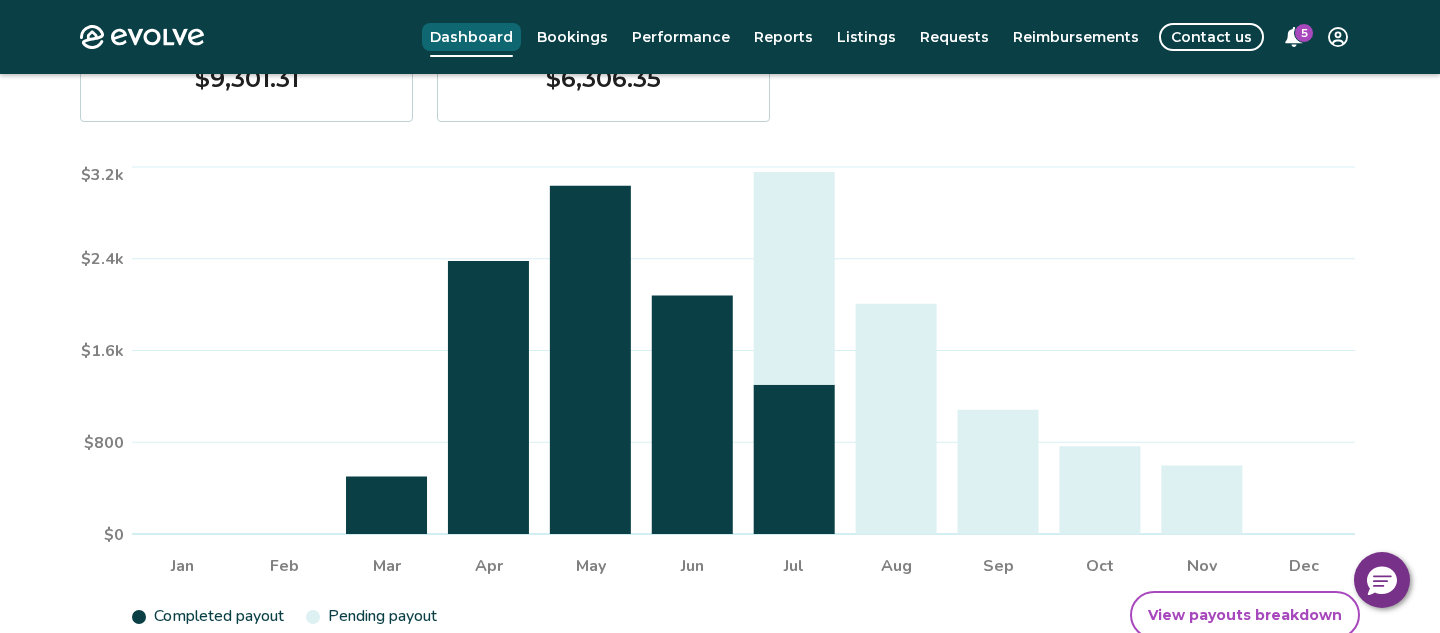 click on "Dashboard" at bounding box center [471, 37] 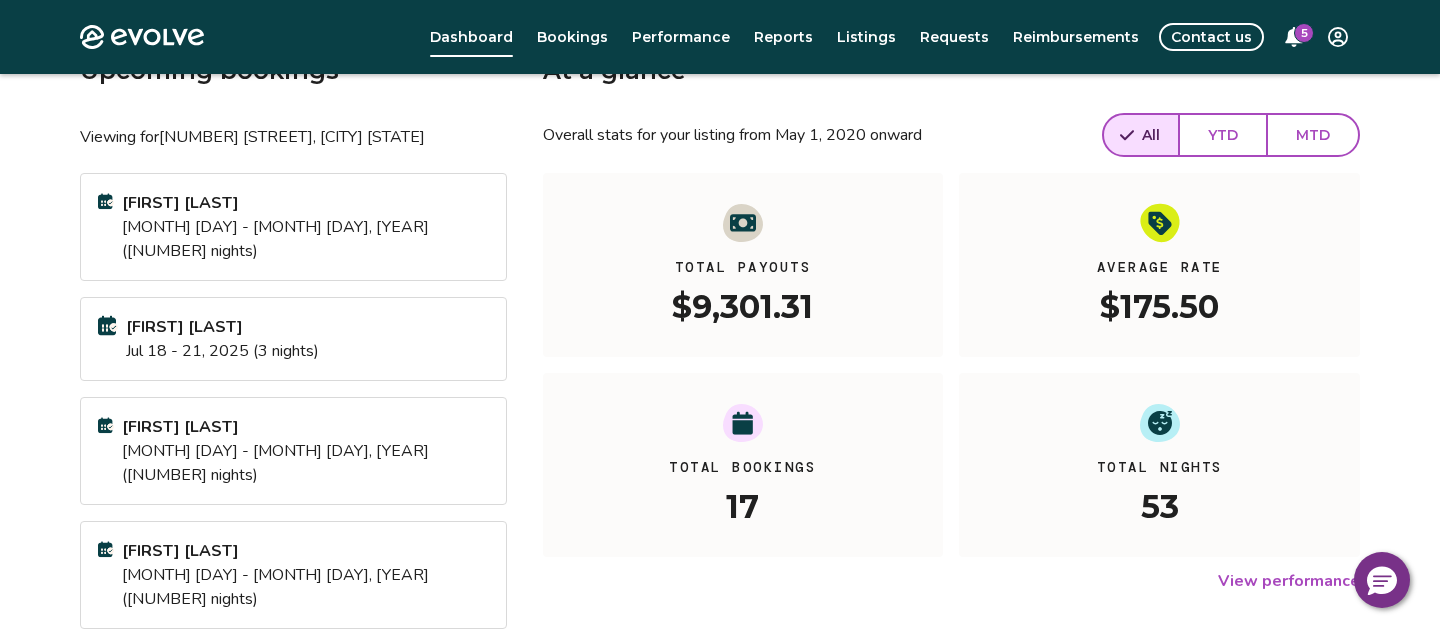 scroll, scrollTop: 134, scrollLeft: 0, axis: vertical 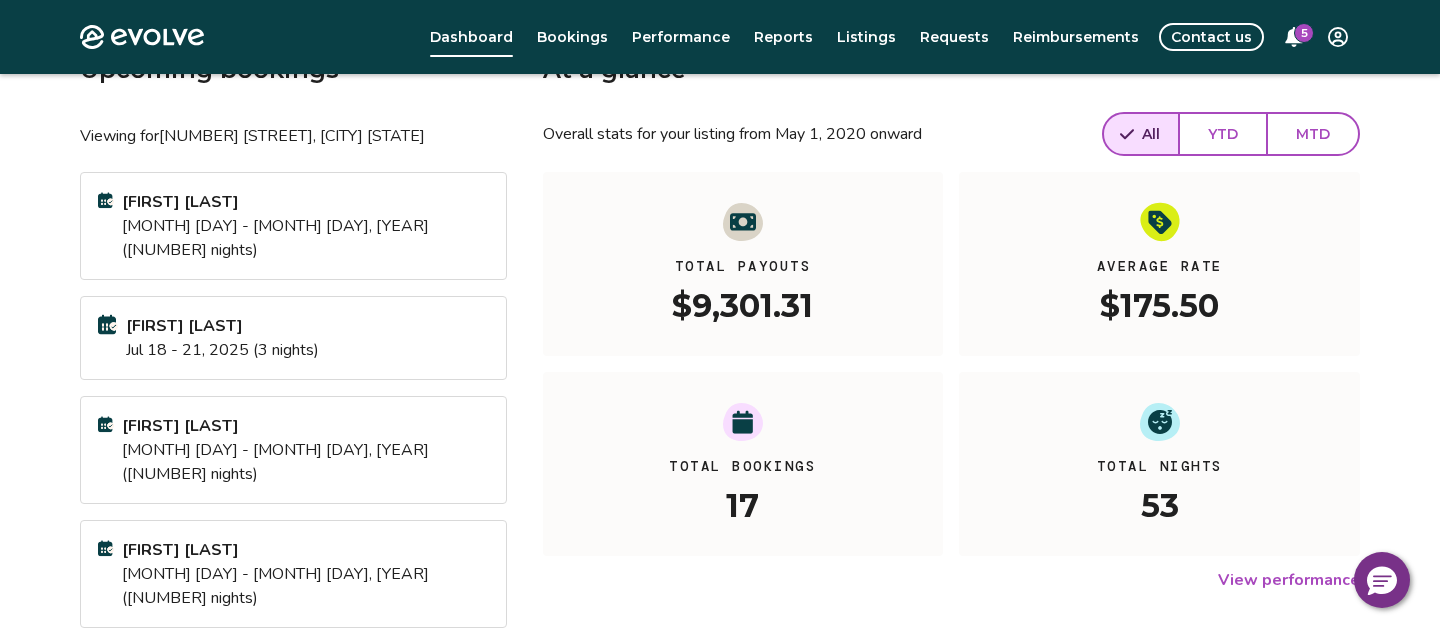 click on "View calendar" at bounding box center [451, 652] 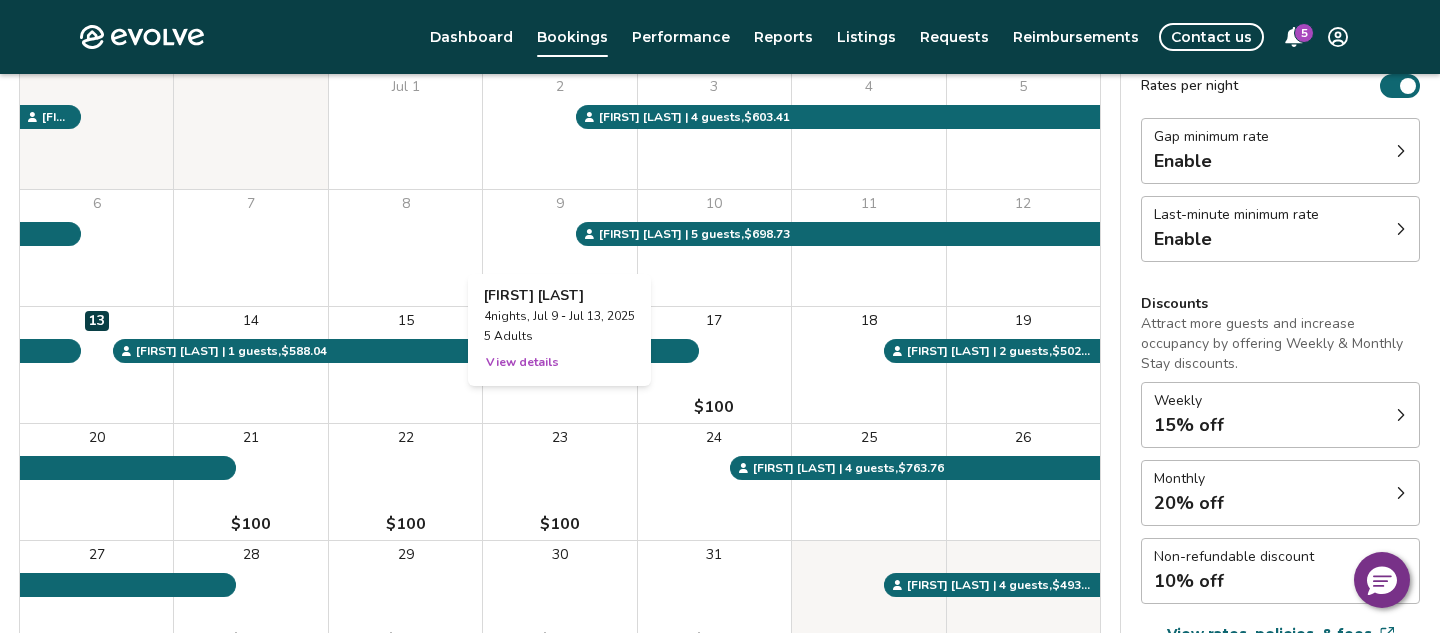 scroll, scrollTop: 230, scrollLeft: 0, axis: vertical 